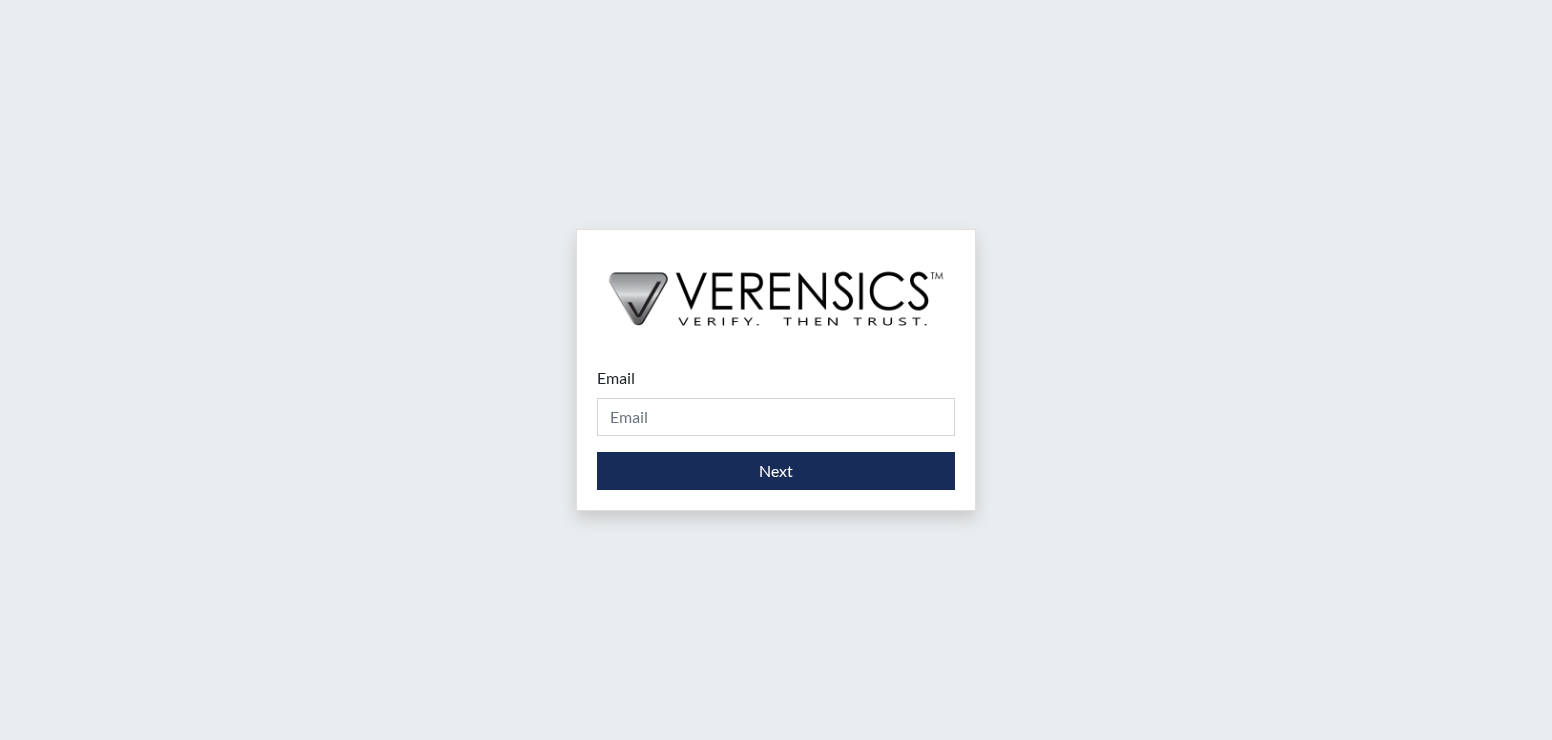 scroll, scrollTop: 0, scrollLeft: 0, axis: both 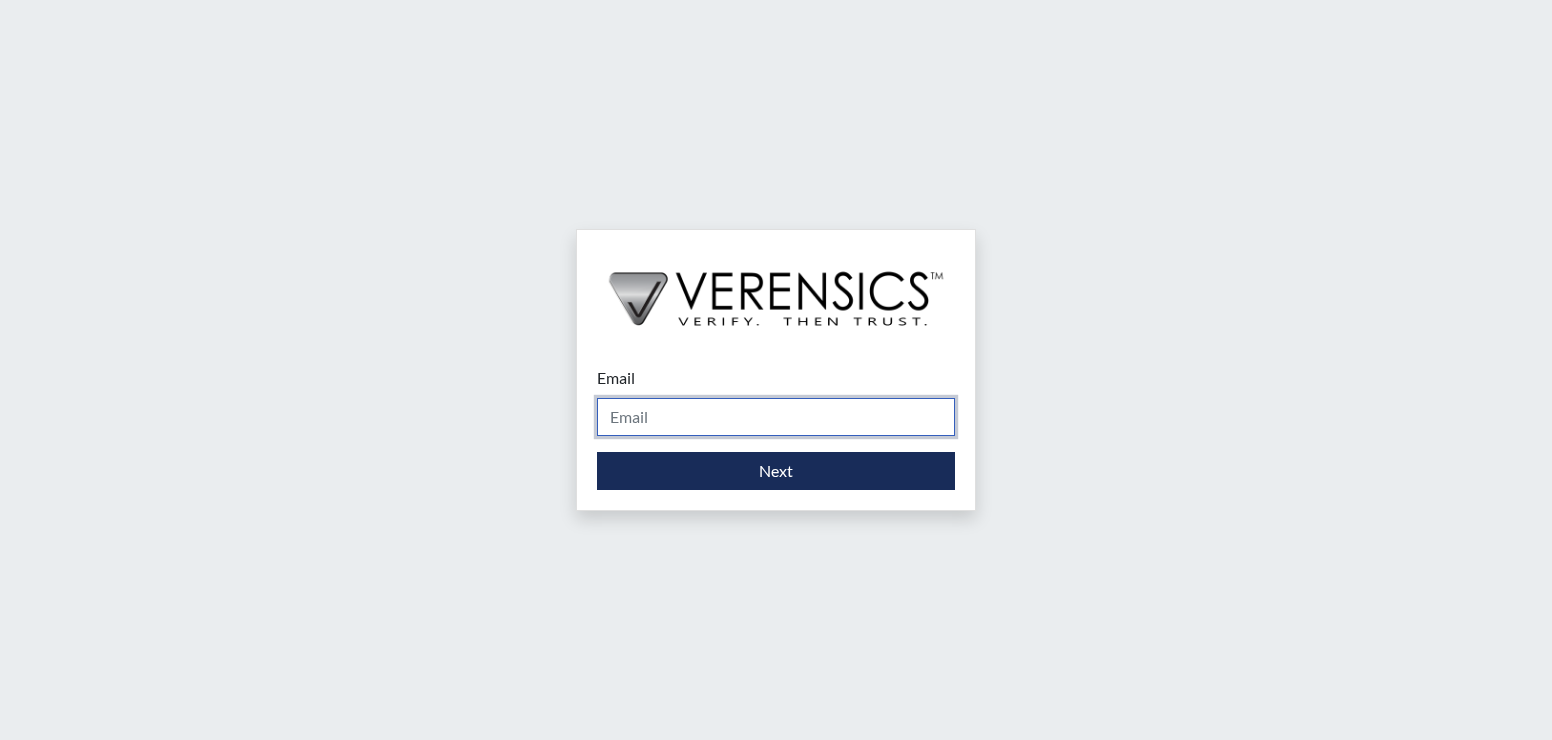 click on "Email" at bounding box center [776, 417] 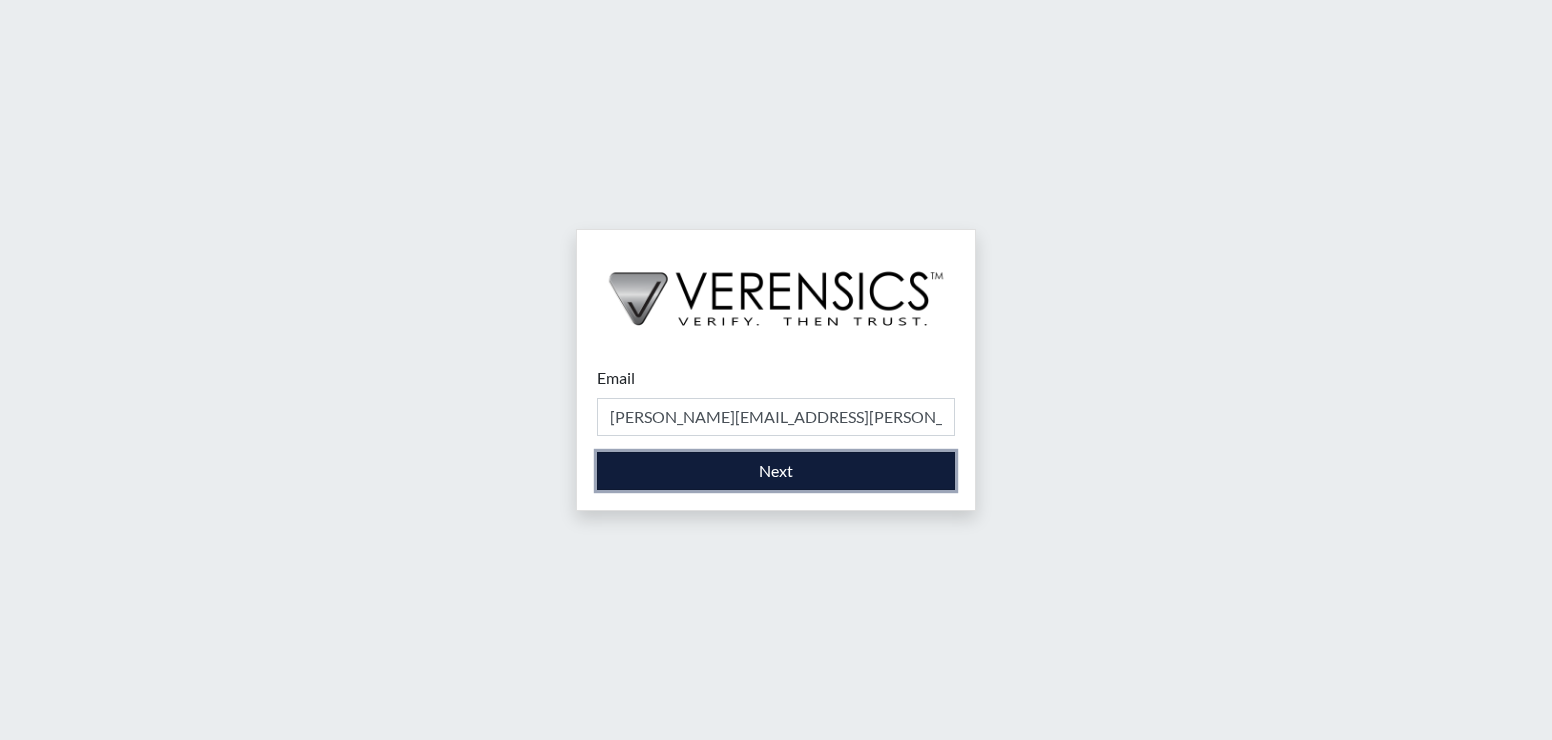click on "Next" at bounding box center (776, 471) 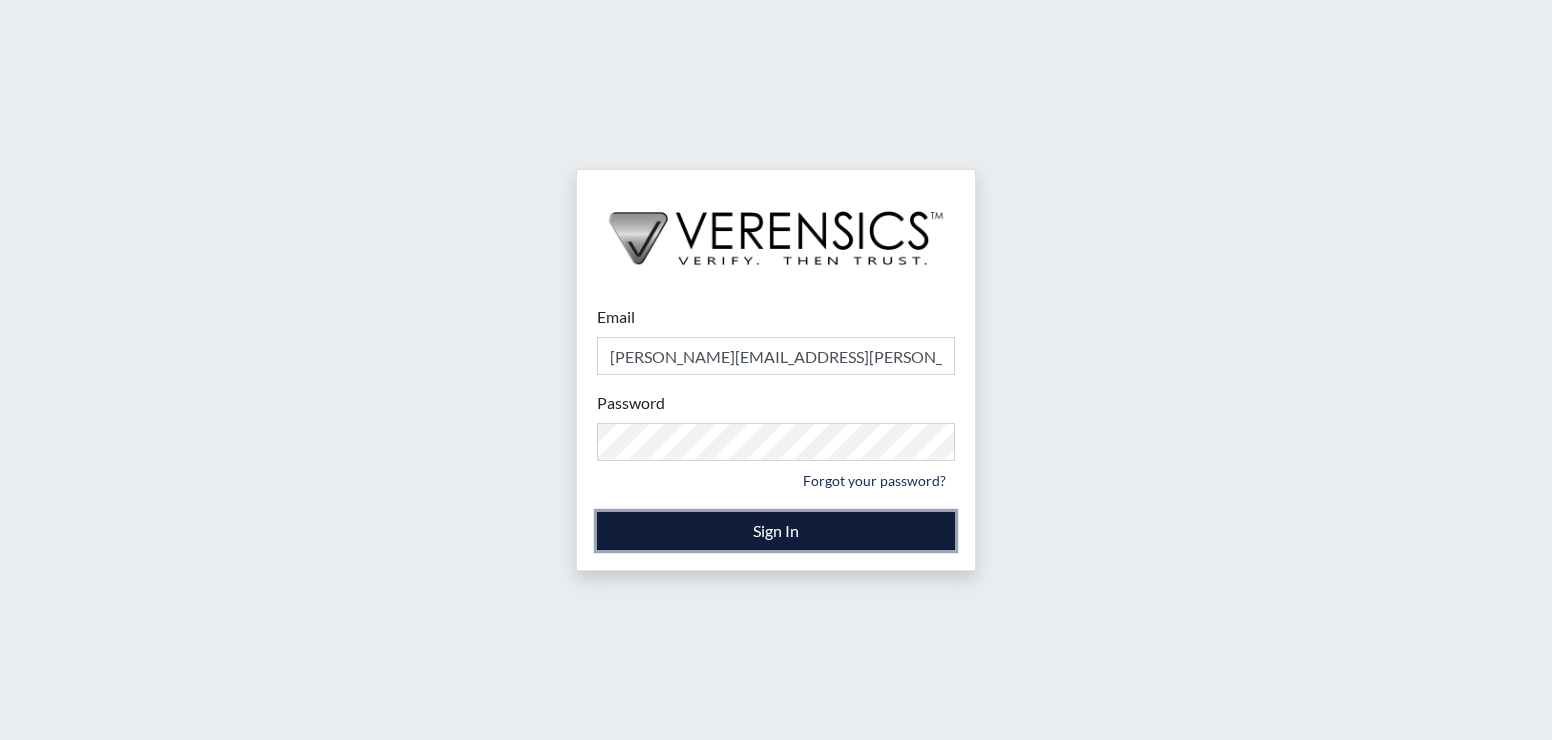 click on "Sign In" at bounding box center [776, 531] 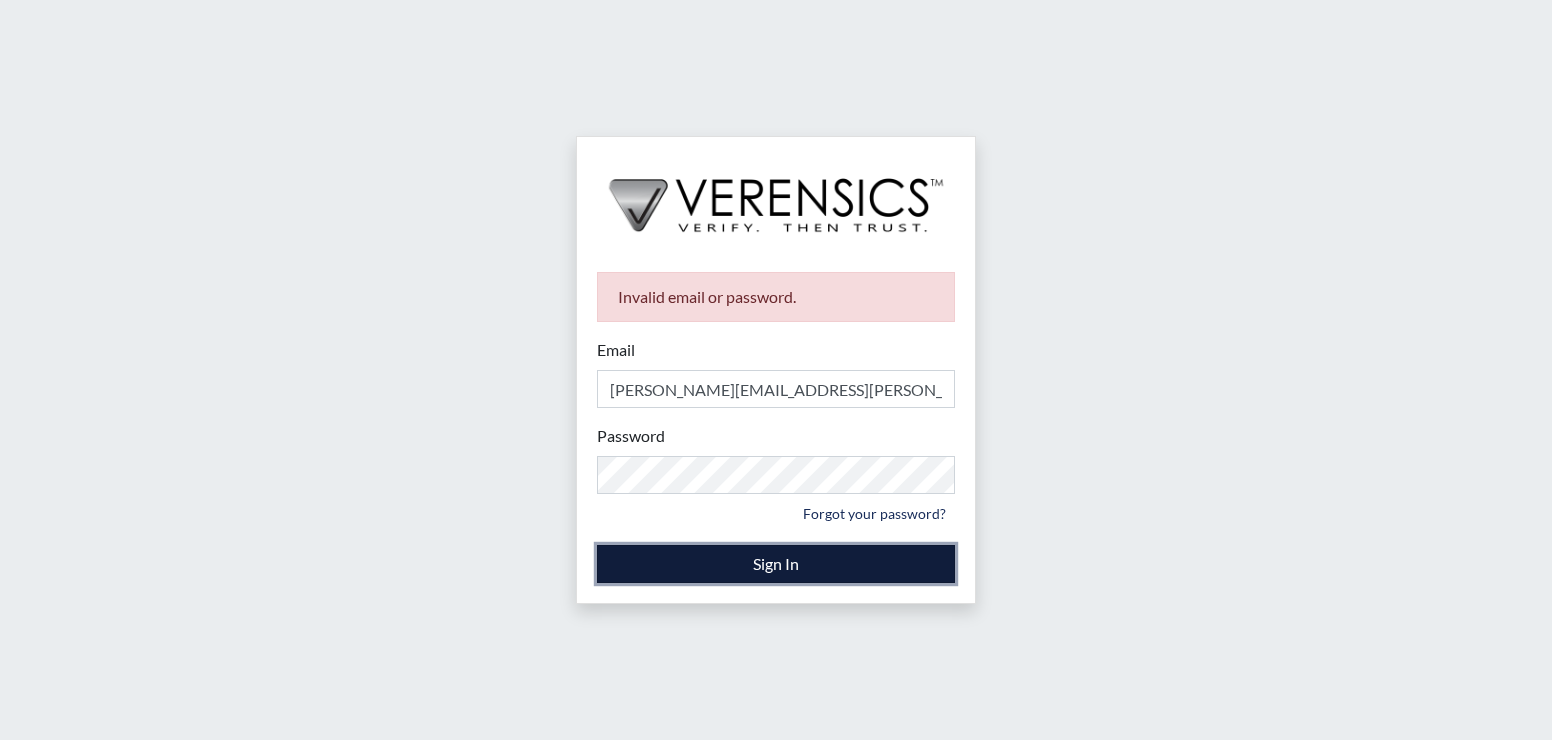 click on "Sign In" at bounding box center (776, 564) 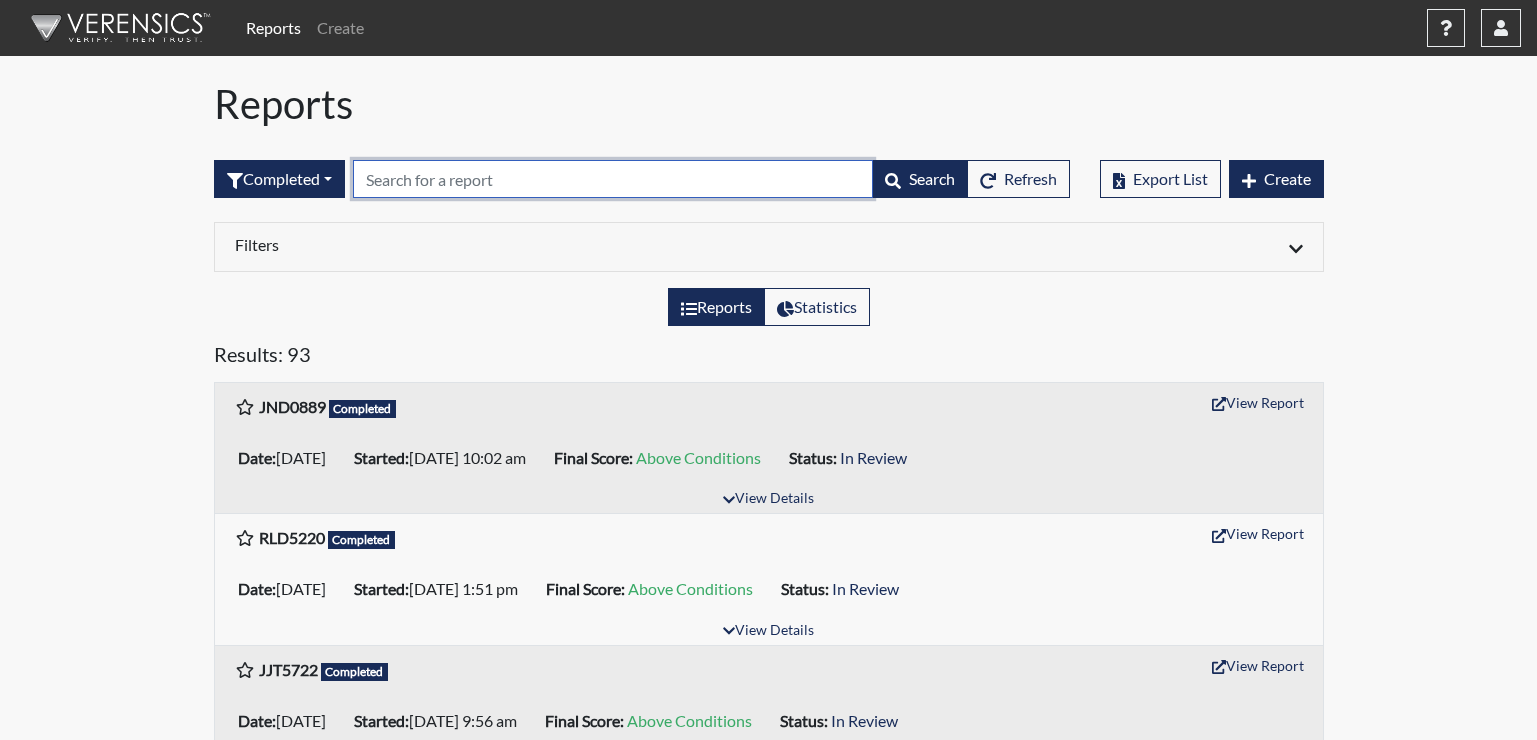 click at bounding box center [613, 179] 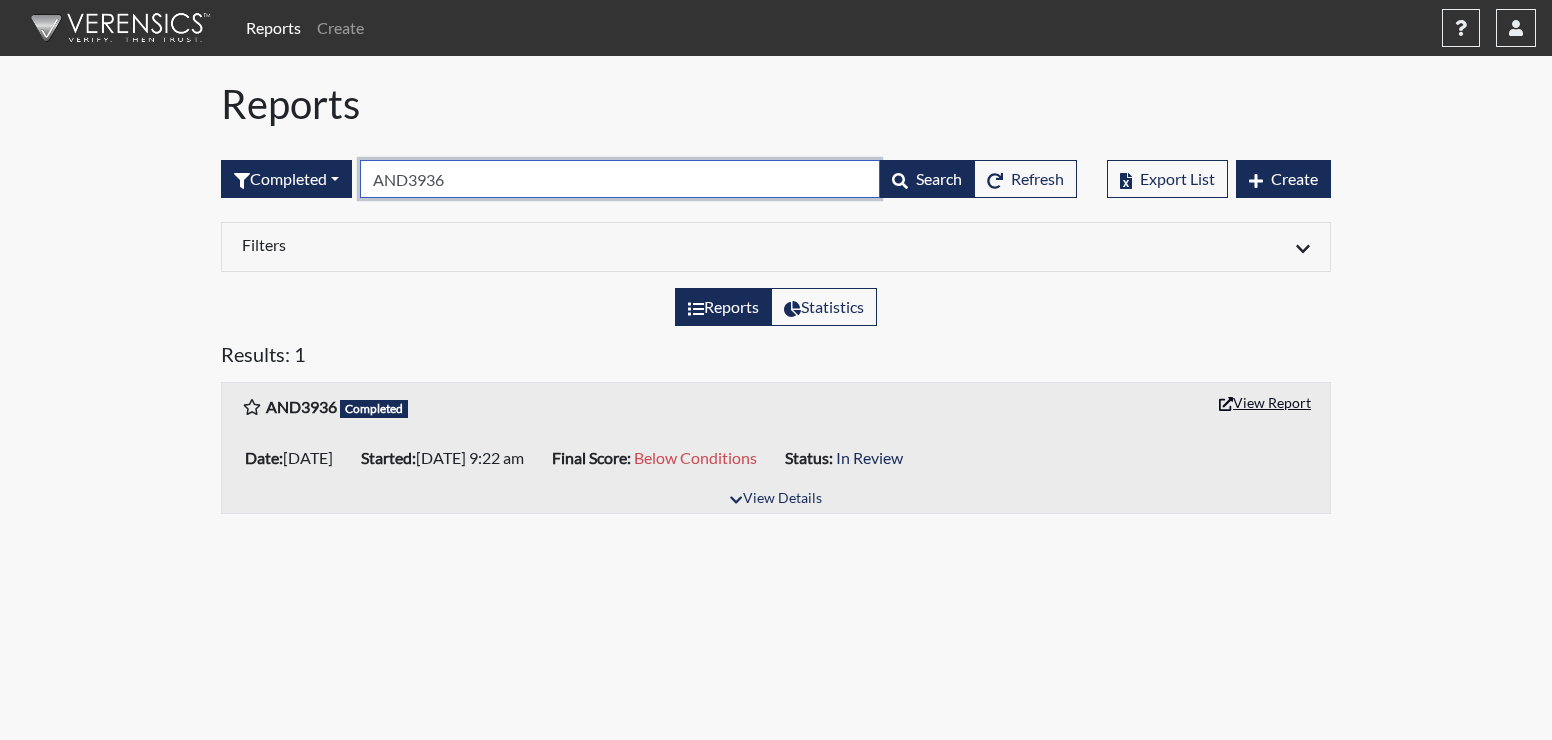 type on "AND3936" 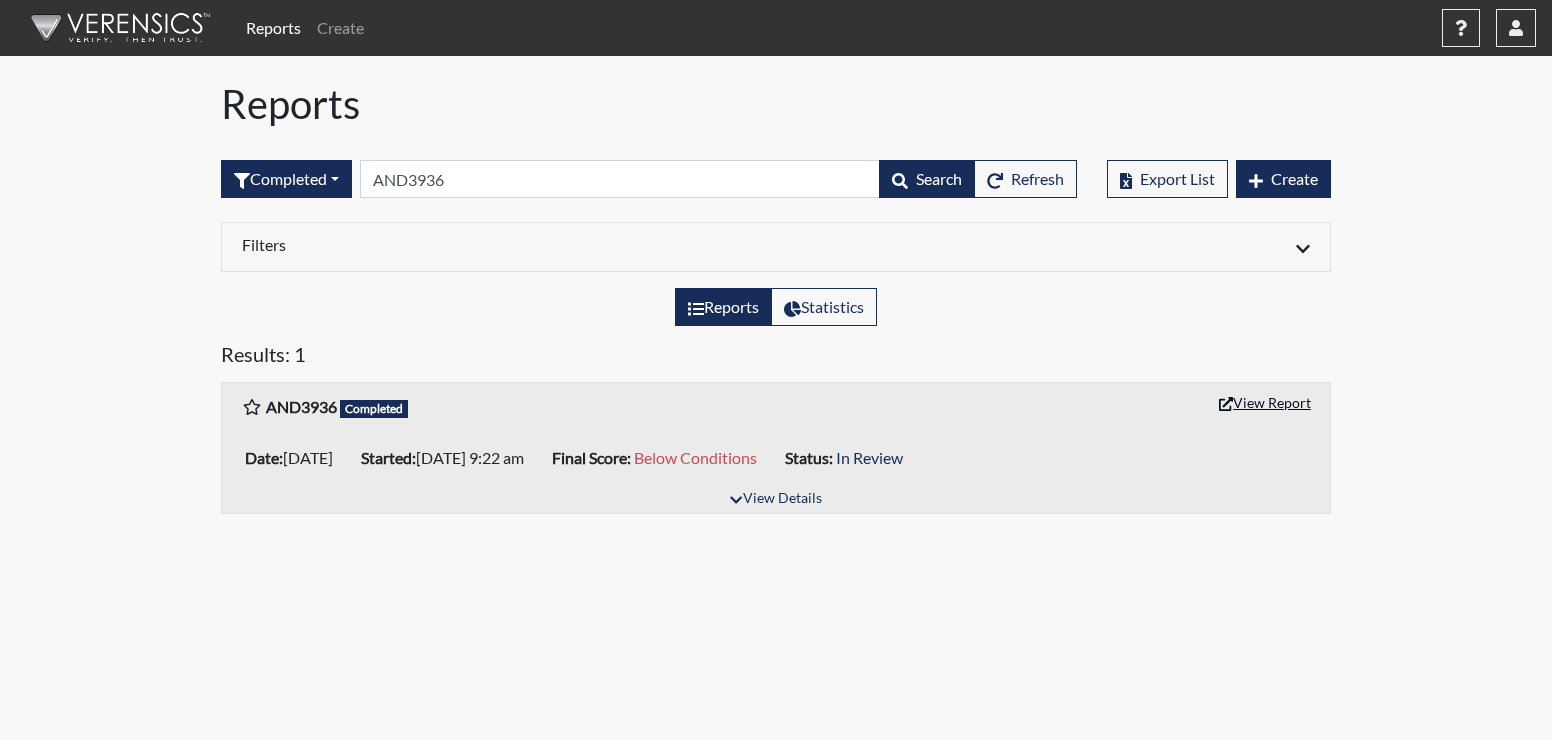 click on "View Report" at bounding box center [1265, 402] 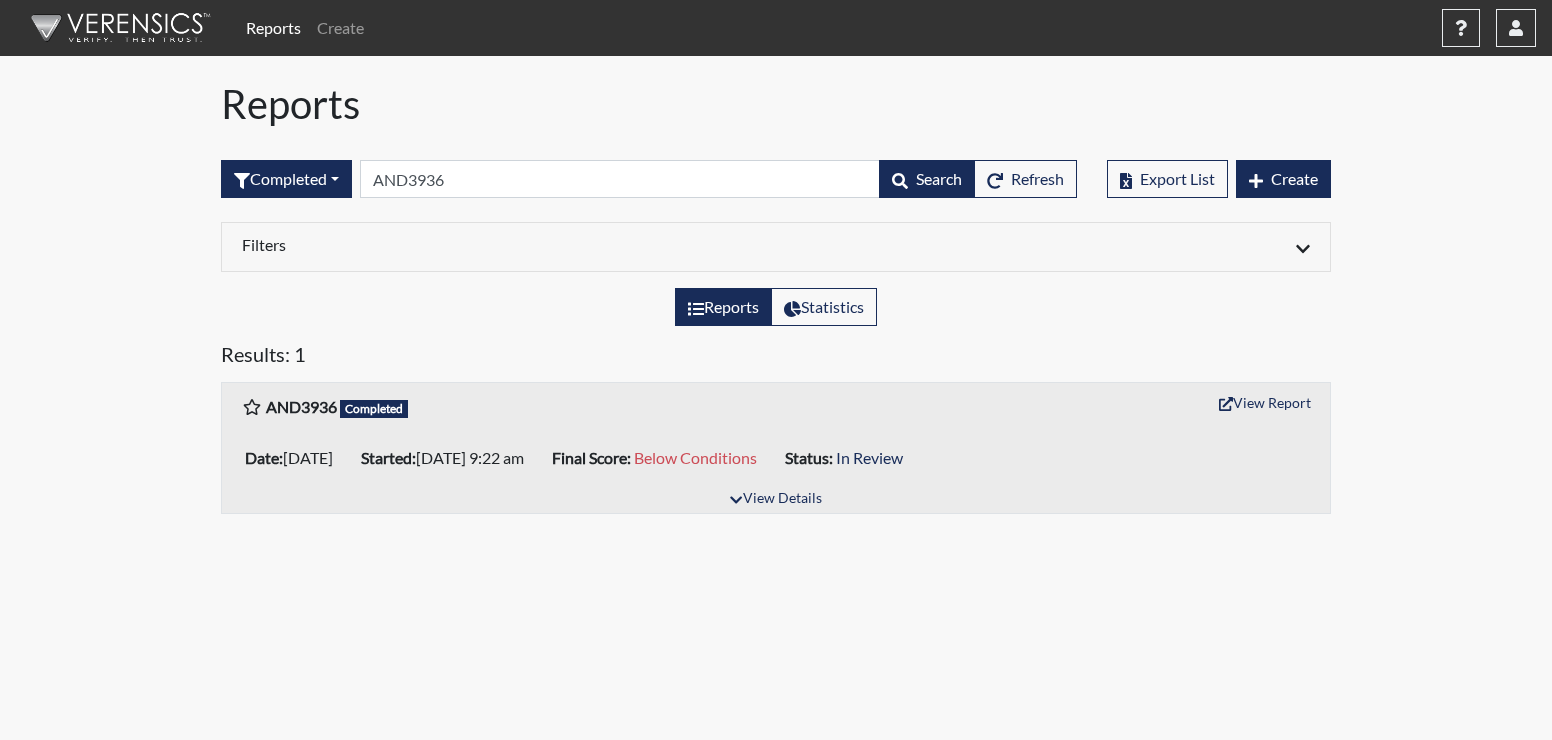 click on "Reports" at bounding box center [723, 307] 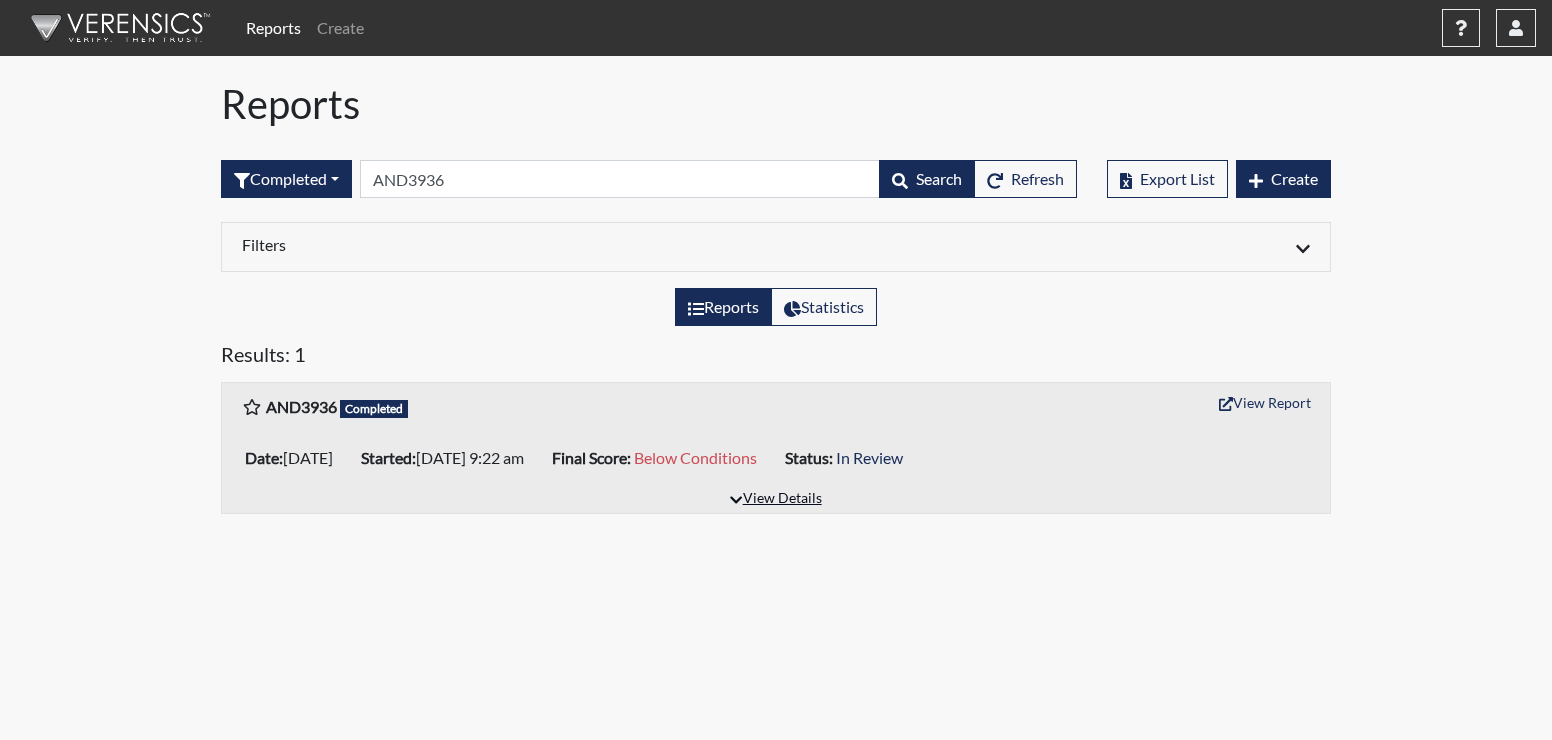 click on "View Details" at bounding box center [775, 499] 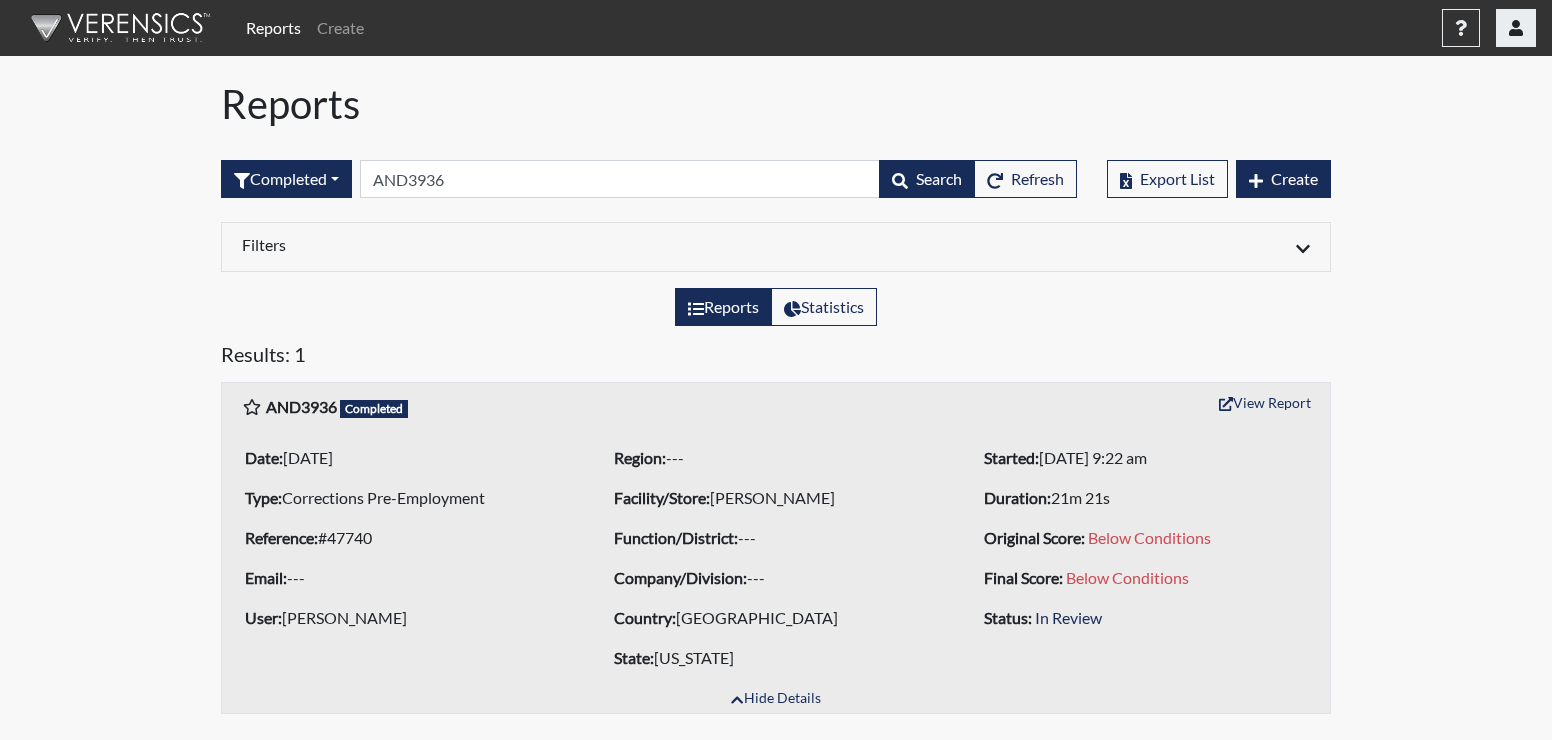 click 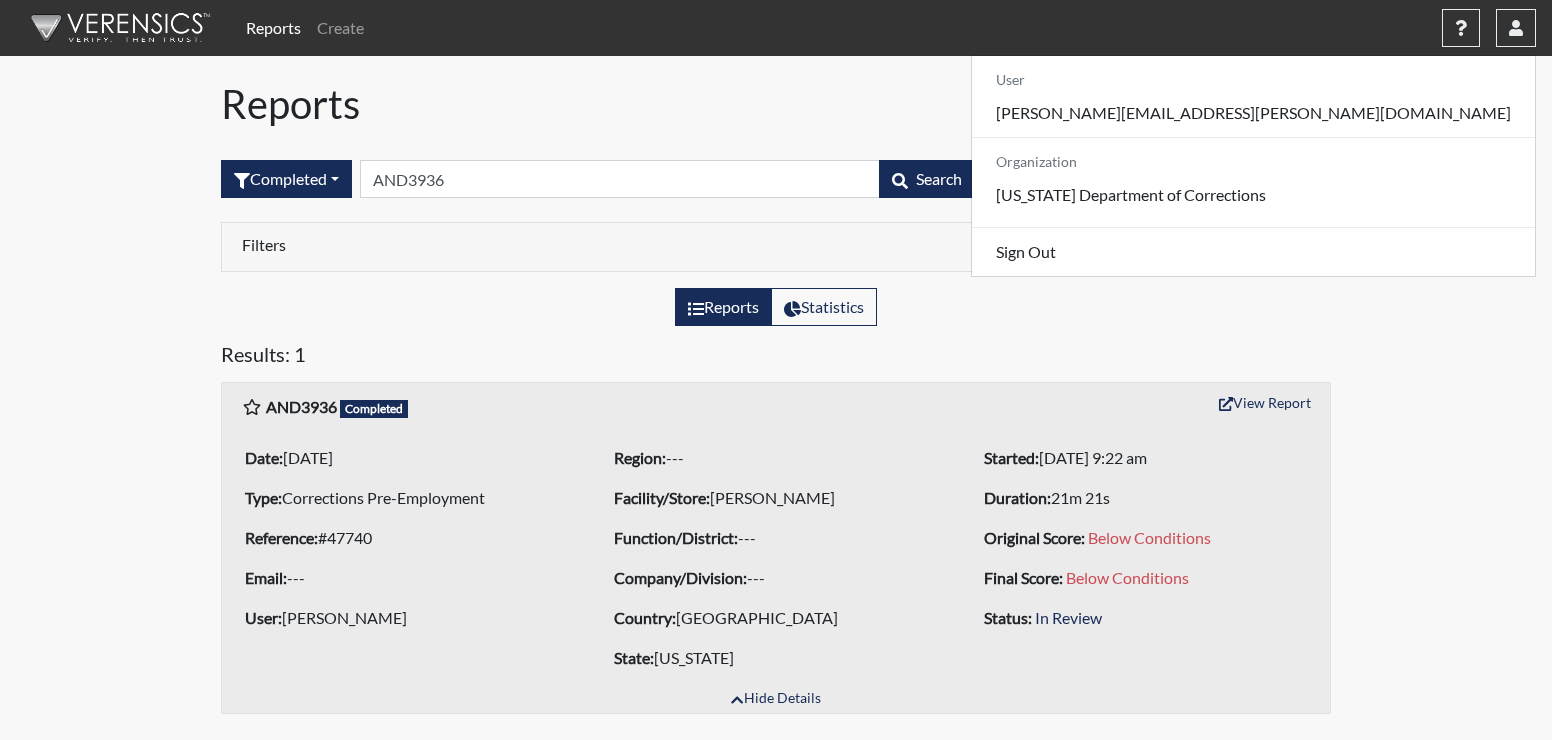 drag, startPoint x: 1321, startPoint y: 276, endPoint x: 1218, endPoint y: 280, distance: 103.077644 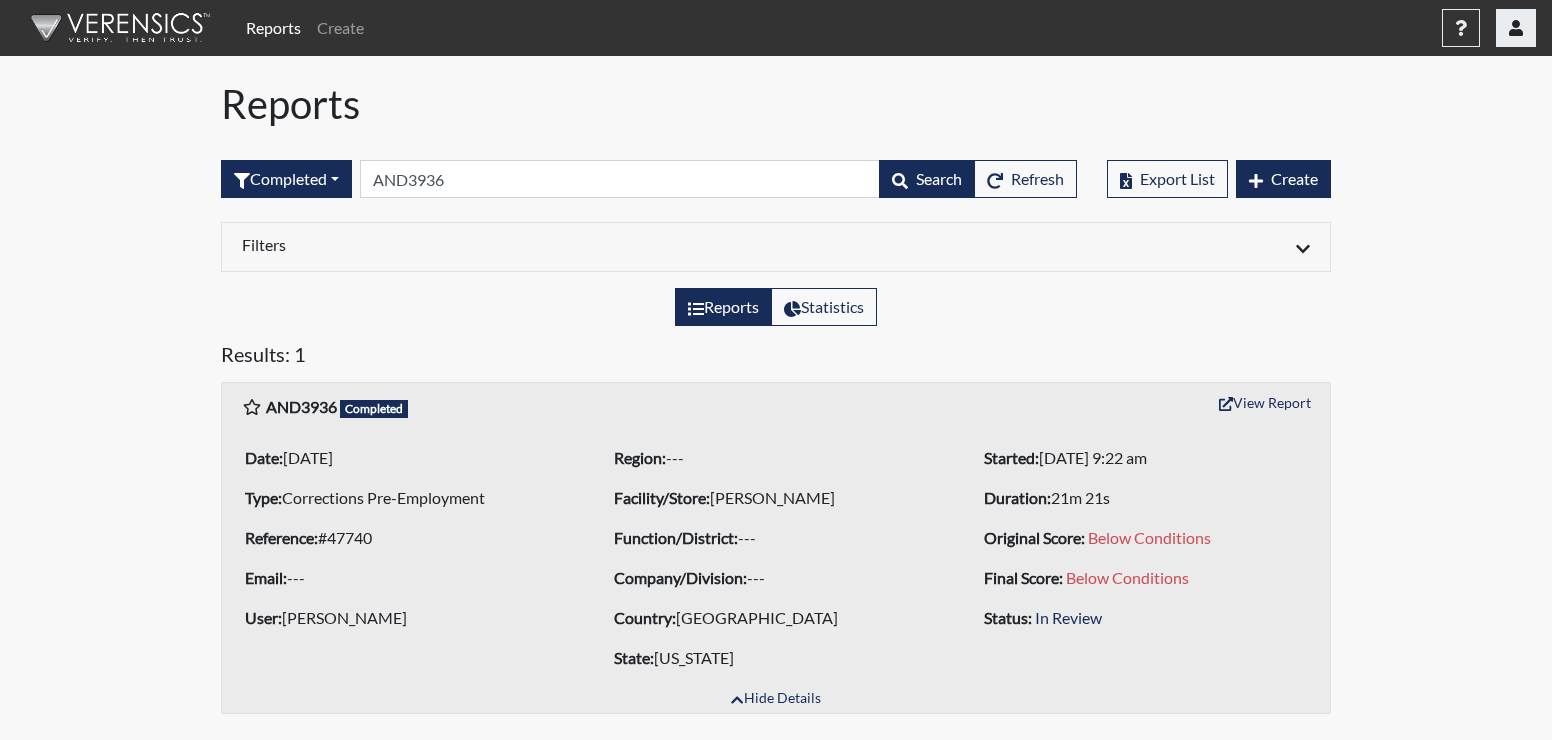 click 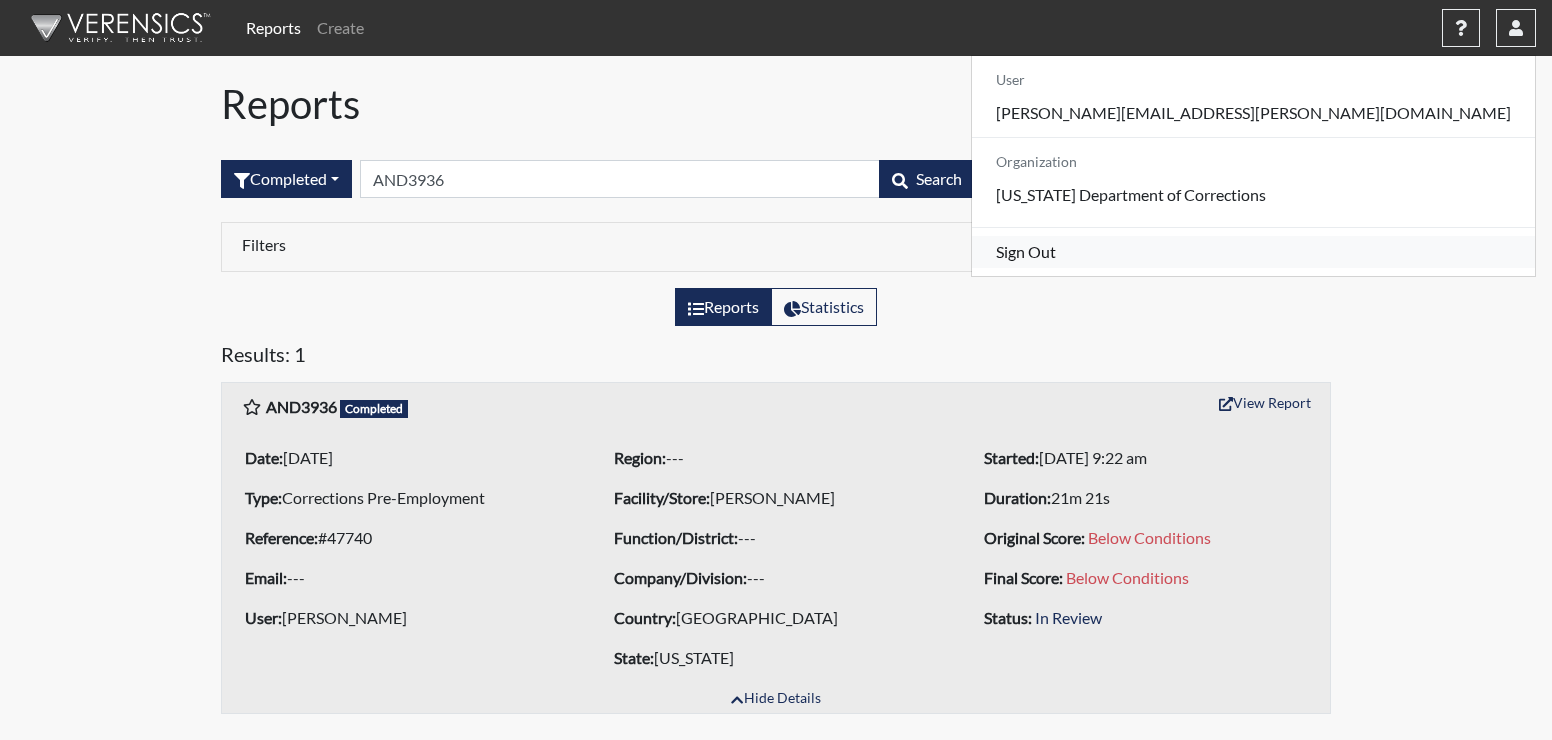 click on "Sign Out" at bounding box center (1253, 252) 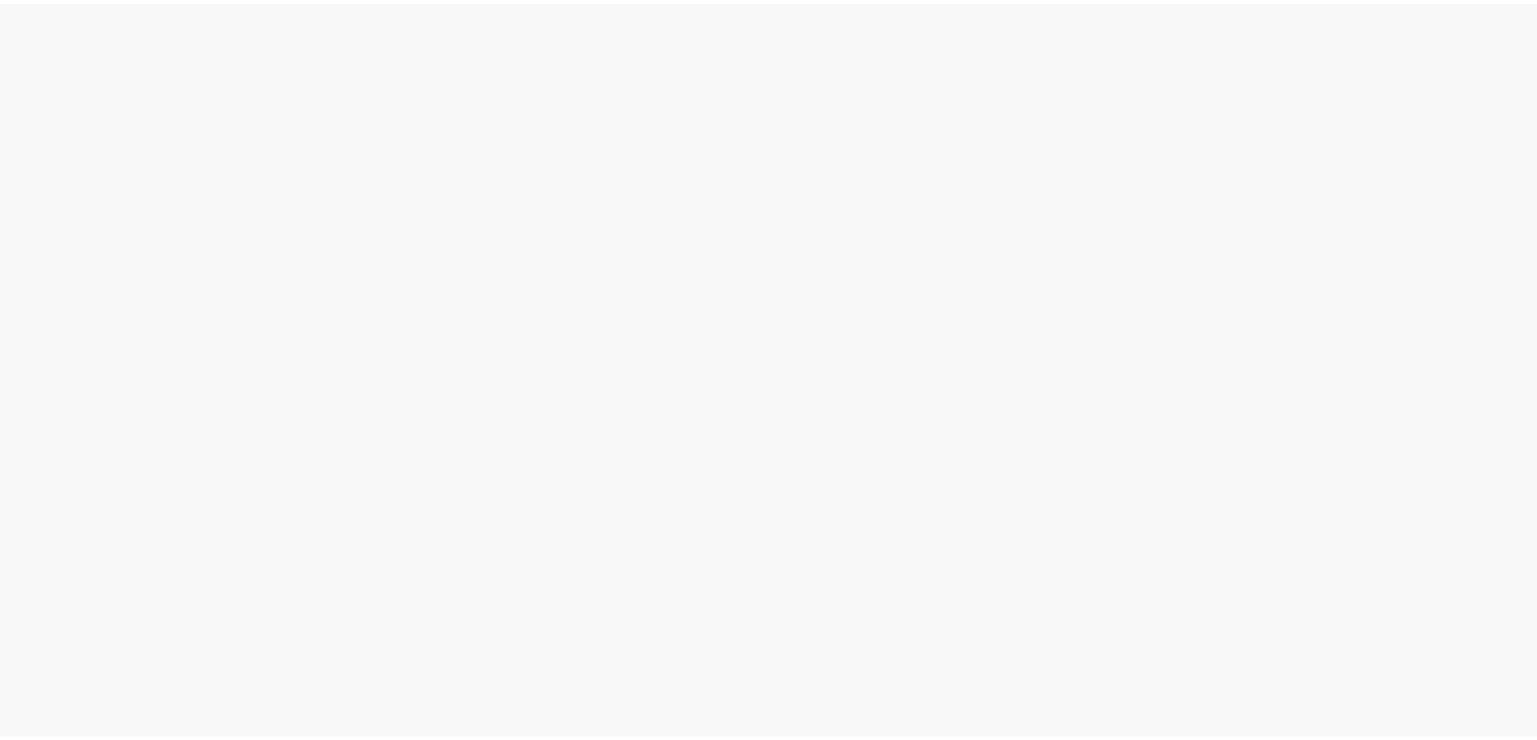scroll, scrollTop: 0, scrollLeft: 0, axis: both 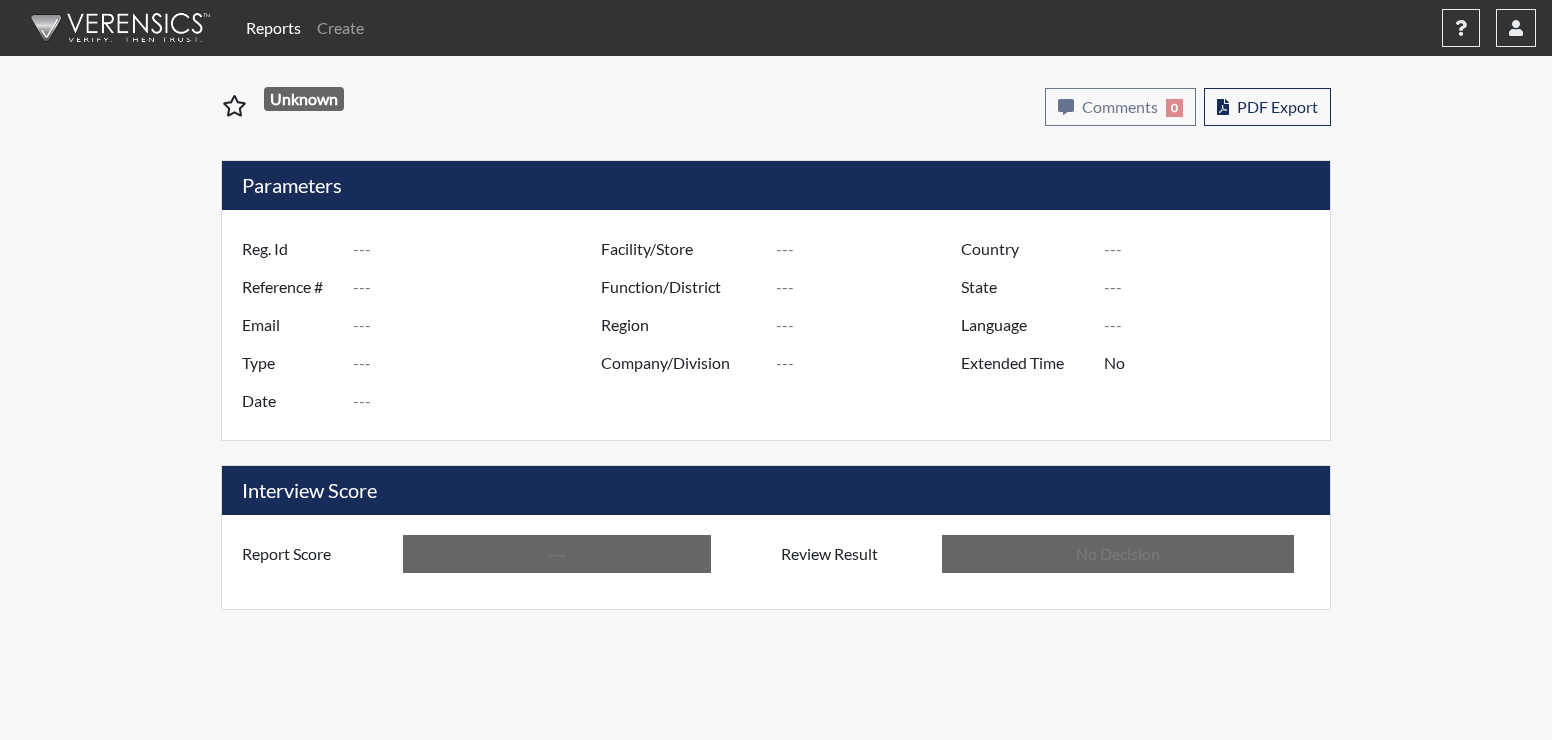 type on "AND3936" 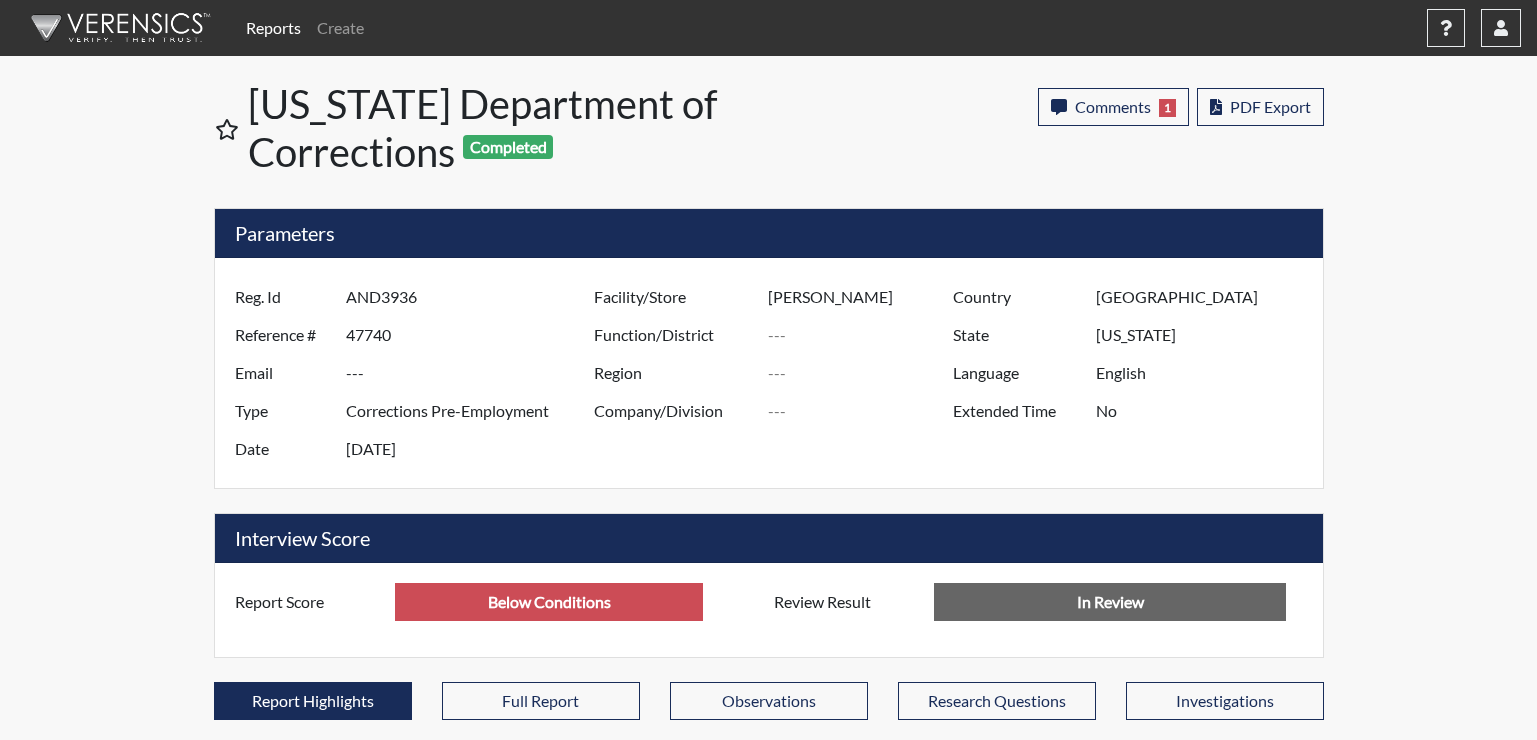scroll, scrollTop: 999668, scrollLeft: 999169, axis: both 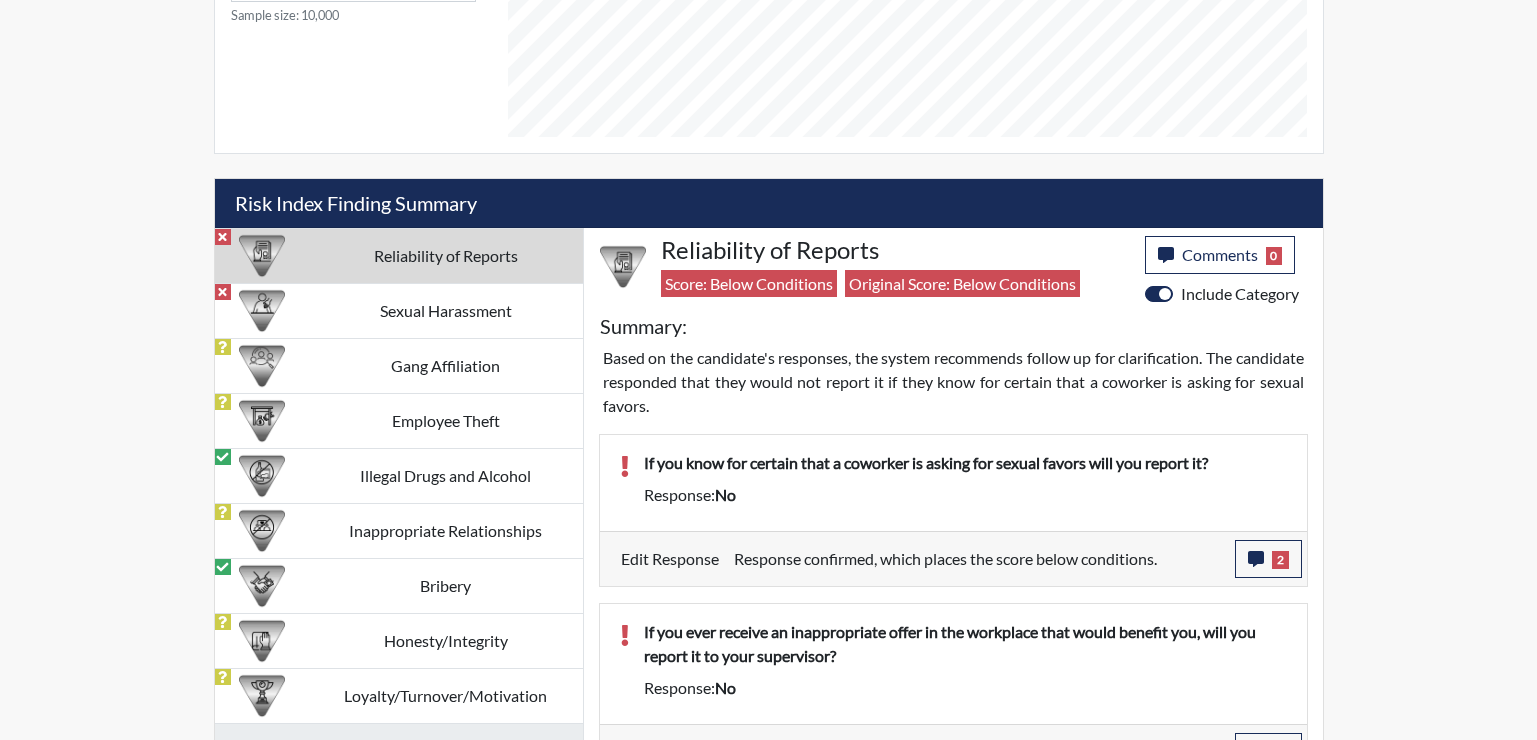click on "If you know for certain that a coworker is asking for sexual favors will you report it?" at bounding box center (965, 463) 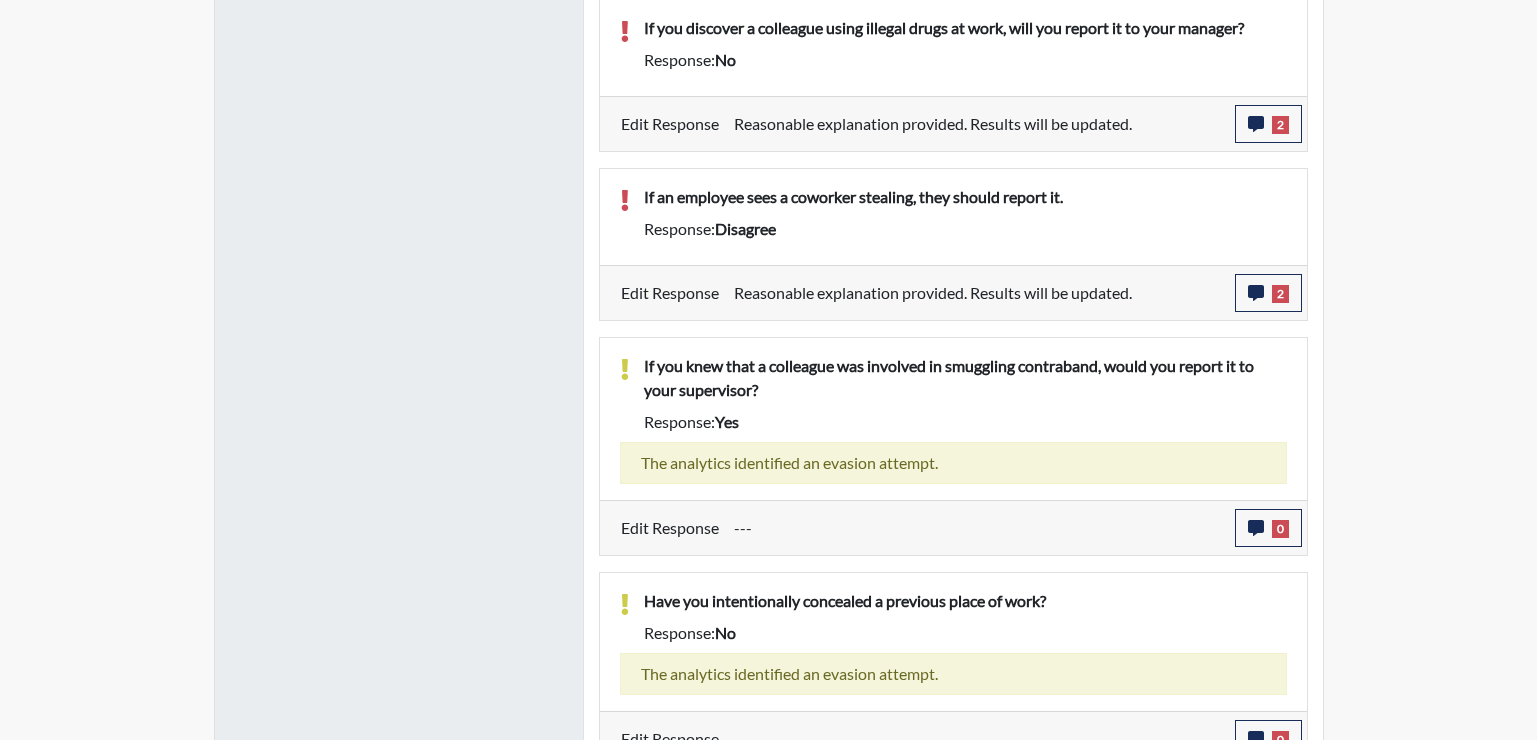 scroll, scrollTop: 2068, scrollLeft: 0, axis: vertical 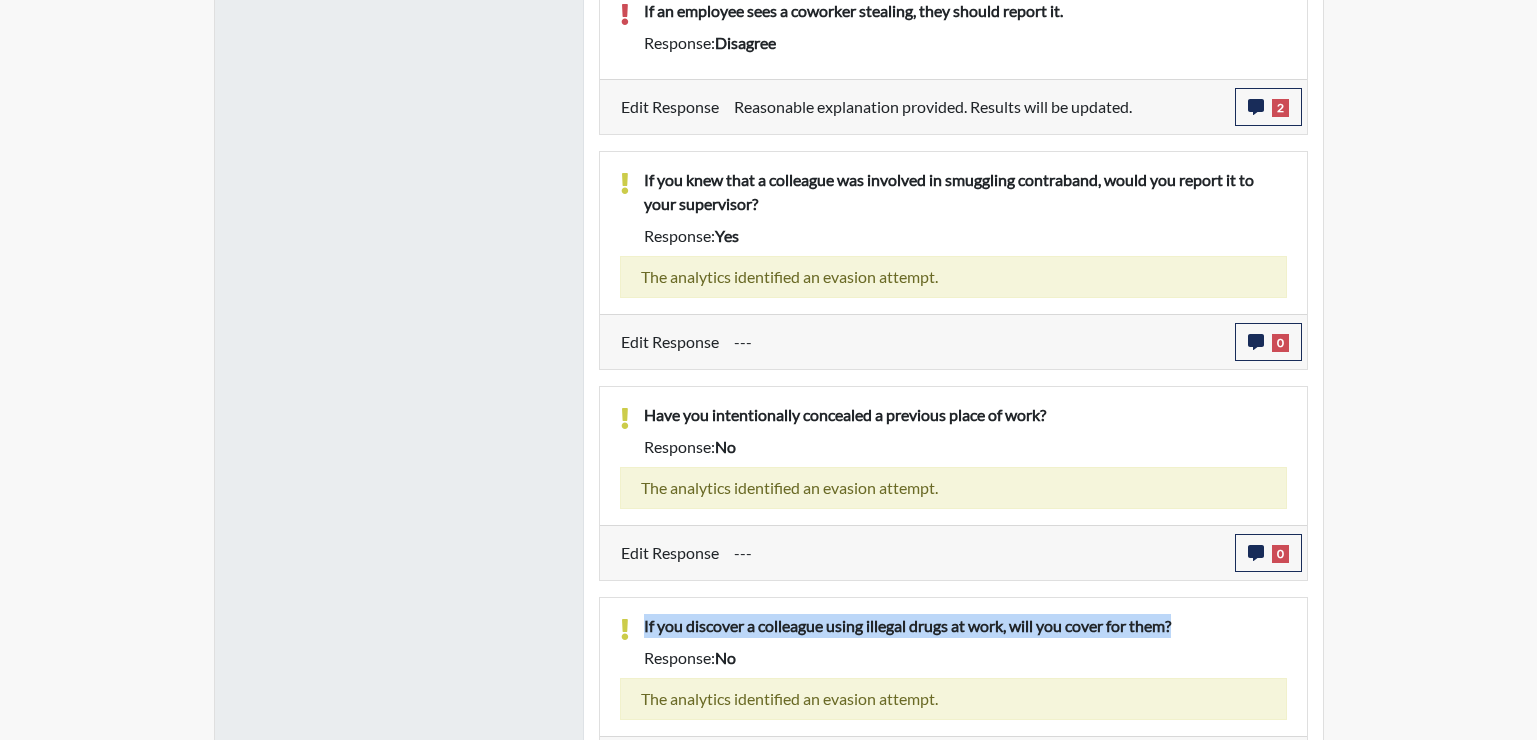 drag, startPoint x: 1532, startPoint y: 630, endPoint x: 1547, endPoint y: 536, distance: 95.189285 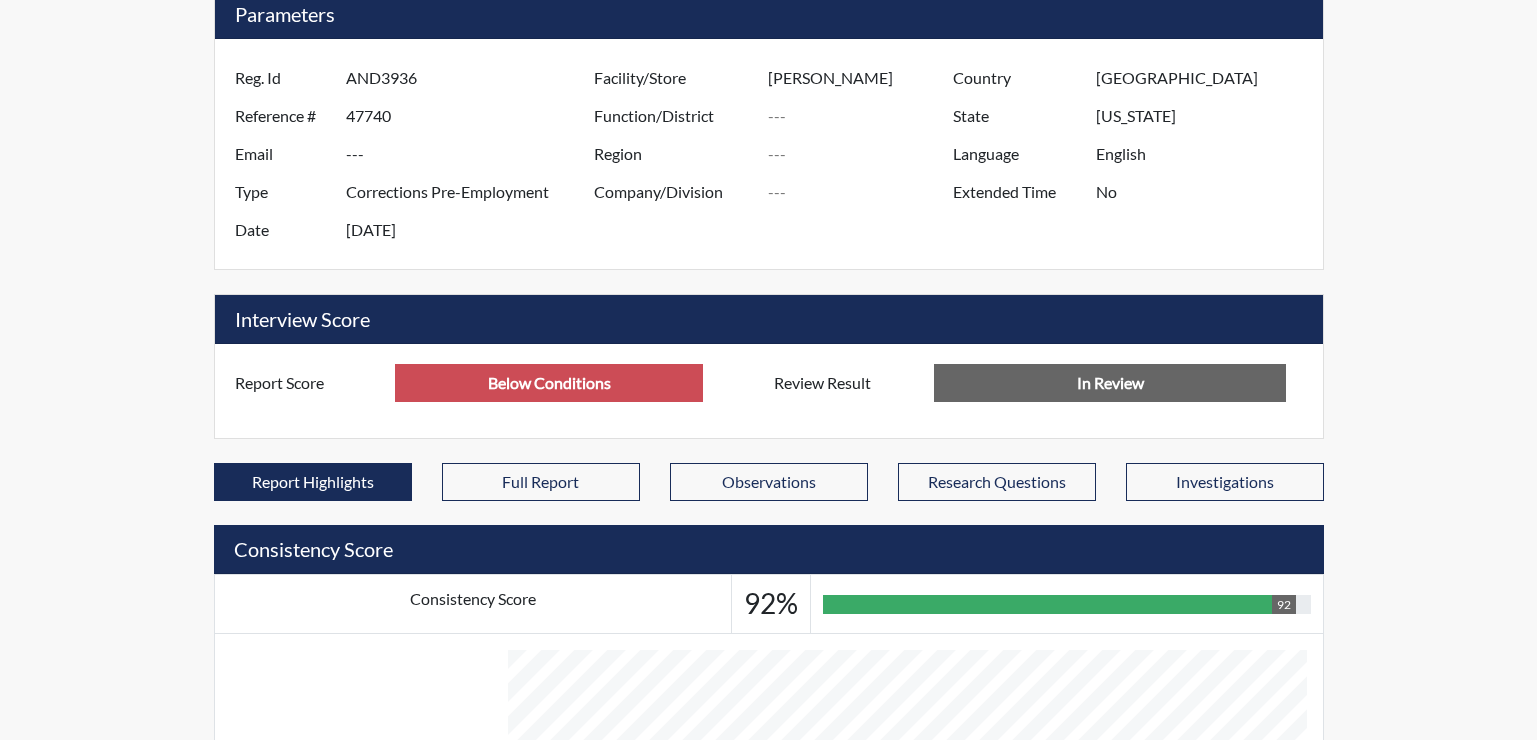 scroll, scrollTop: 186, scrollLeft: 0, axis: vertical 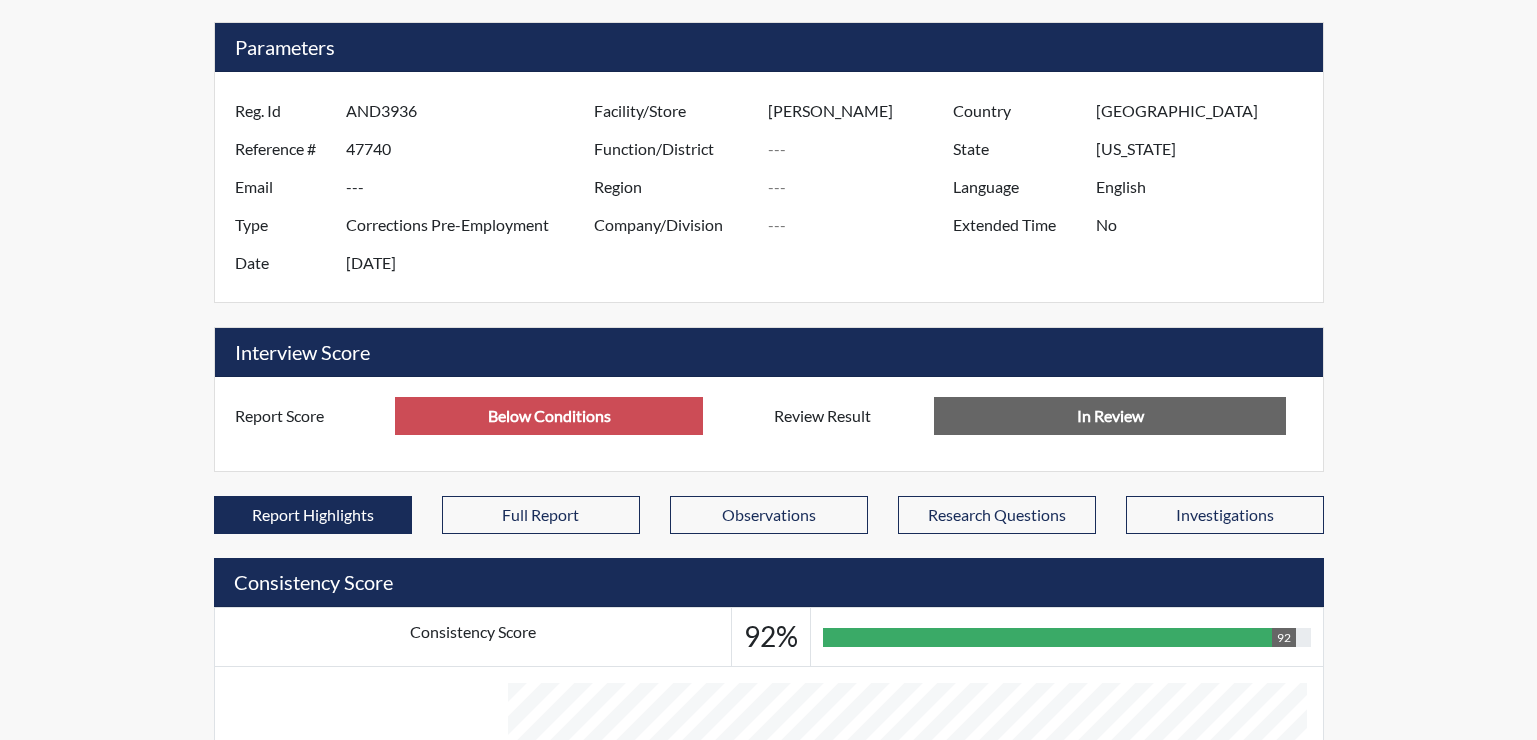 click on "Reports Create Help Center × Verensics Best Practices How to successfully use the Verensics platform. How to Start Interviewing This video instructs you how to start an interview, whether remotely or at your facility. Creating an Investigation  This video explains how to open investigations and add interviews to an investigation.  How to Edit Your Organization and Users  This video instructs you how to edit your organization's characteristics, including adding and editing your organization's users.  Dashboard Overview  This video instructs you in all of the functions and tools on the reports dashboard.  Viewing Reports  This video explains how to access/interpret/edit reports and describes all of the functionality and charts in the reports.  User wilhelmina.franklin@gdc.ga.gov Organization Georgia Department of Corrections Sign Out  Georgia Department of Corrections  Completed Comments 1 report Comments × Add Comment: Save Comment Sabrina Wells	Layfield on May 29th 2025, 3:27:40 pm Close PDF Export Reg. Id" at bounding box center (768, 1218) 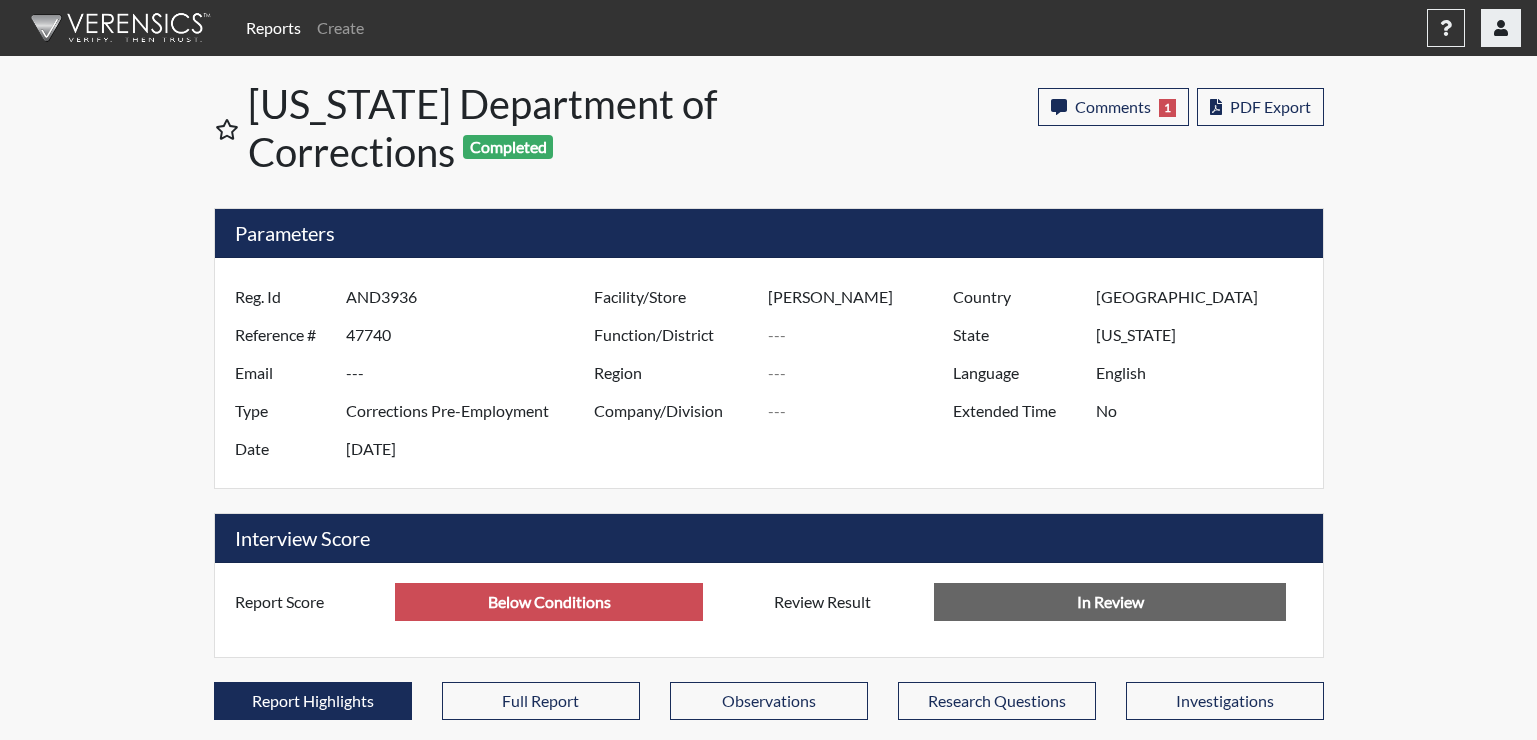 click at bounding box center [1501, 28] 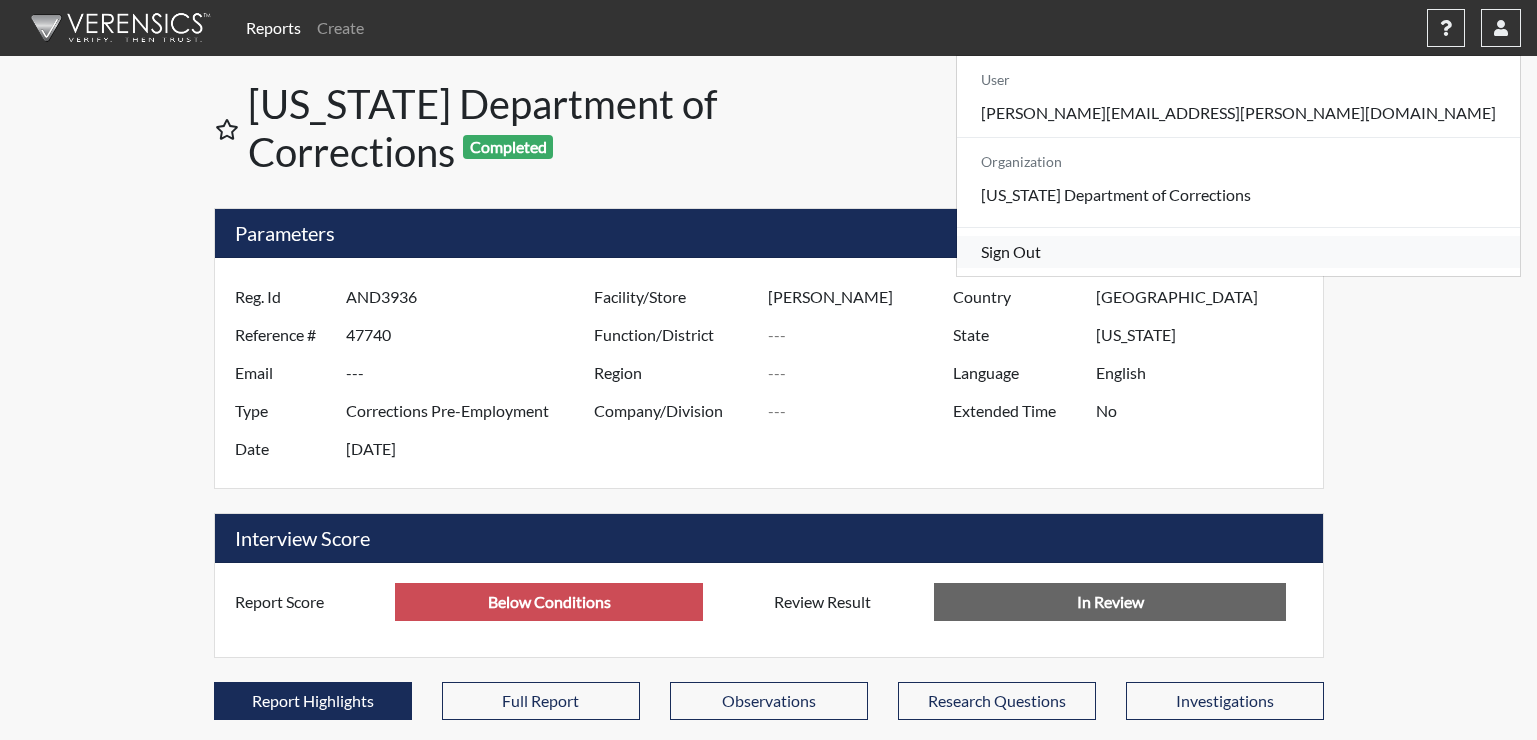 click on "Sign Out" at bounding box center (1238, 252) 